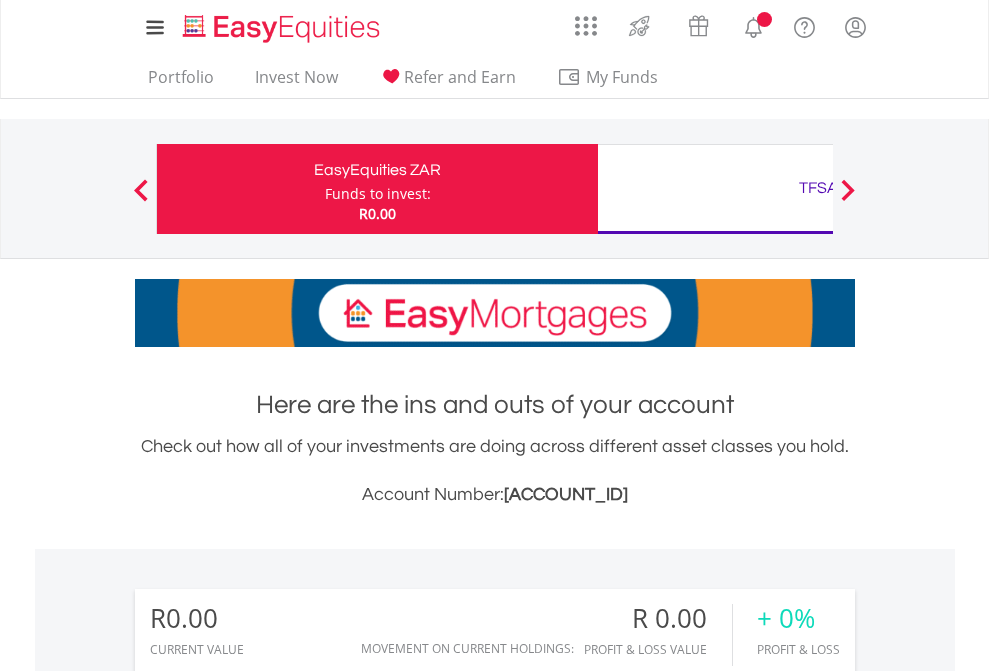 scroll, scrollTop: 0, scrollLeft: 0, axis: both 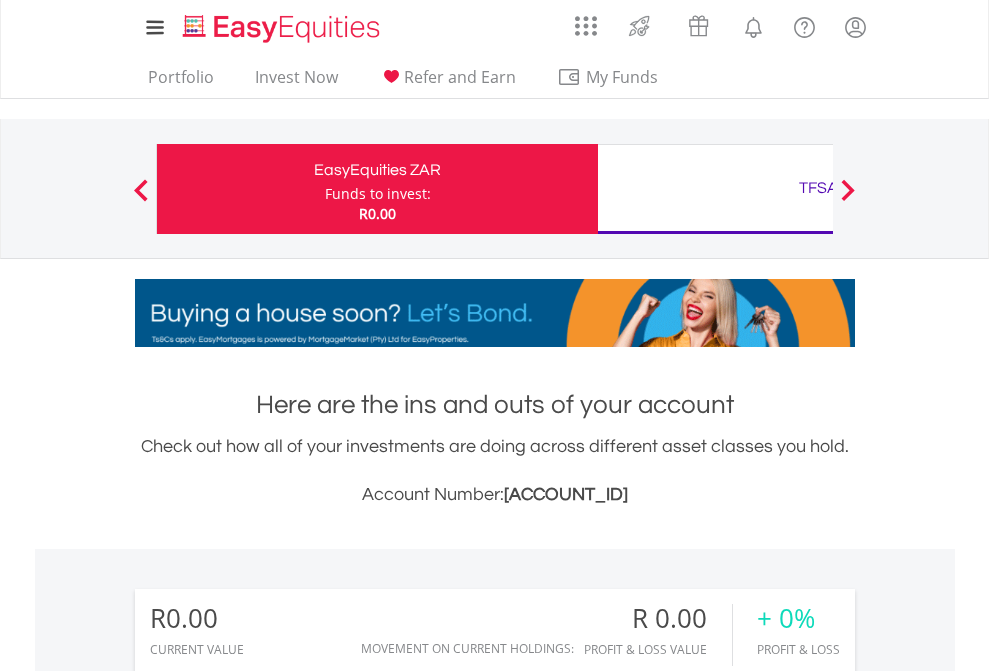 click on "Funds to invest:" at bounding box center [378, 194] 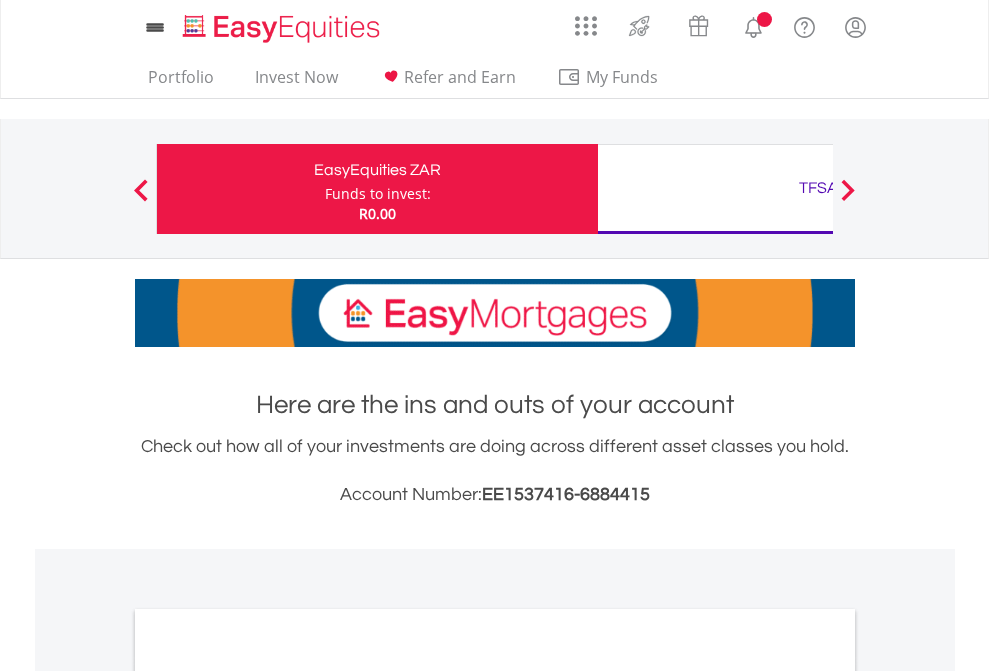 scroll, scrollTop: 0, scrollLeft: 0, axis: both 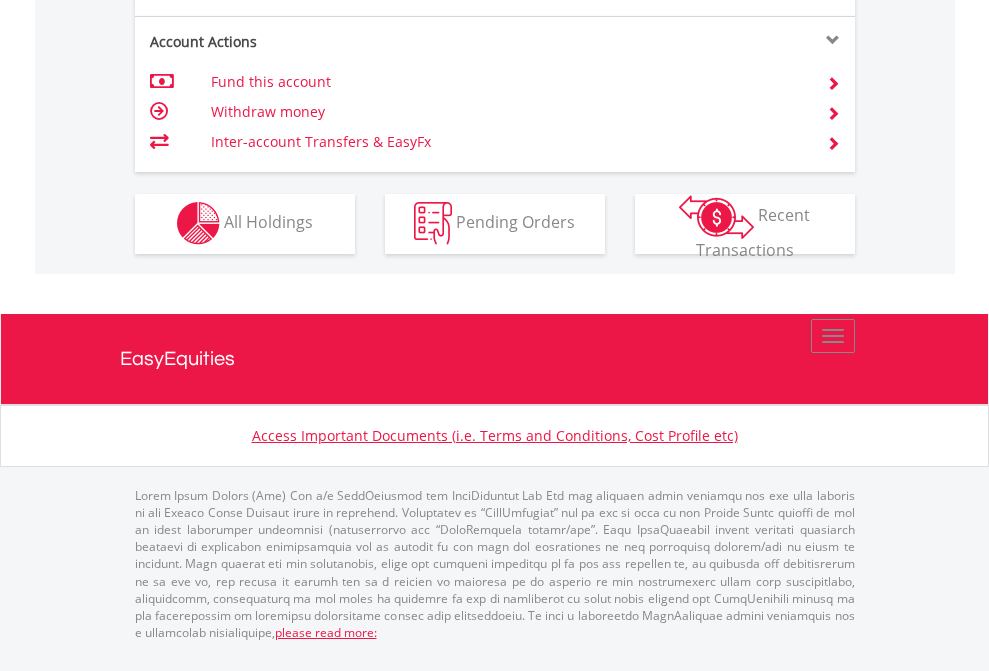 click on "Investment types" at bounding box center [706, -353] 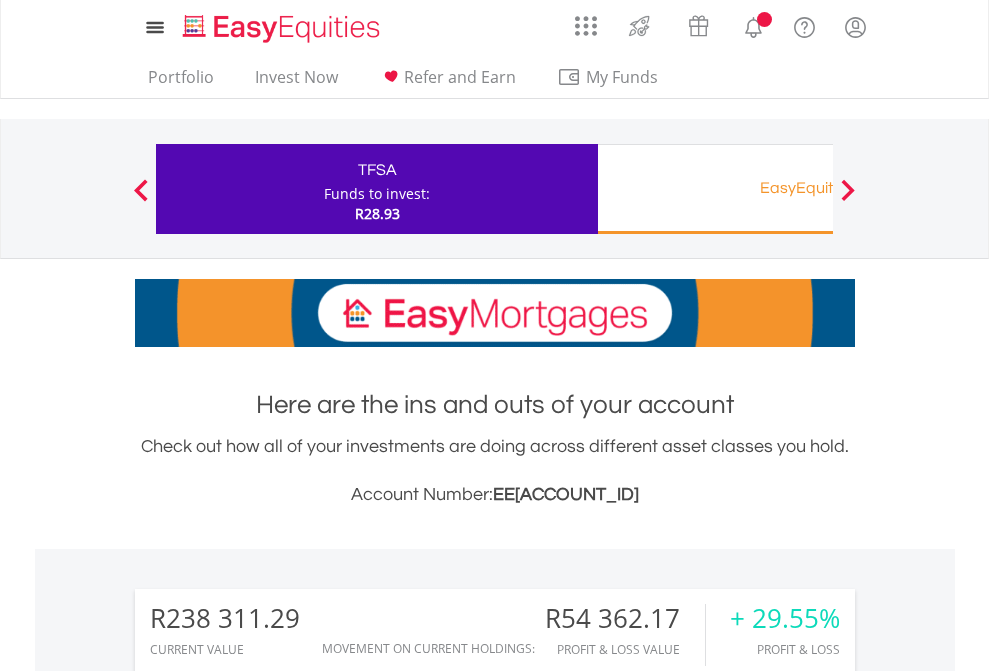 scroll, scrollTop: 0, scrollLeft: 0, axis: both 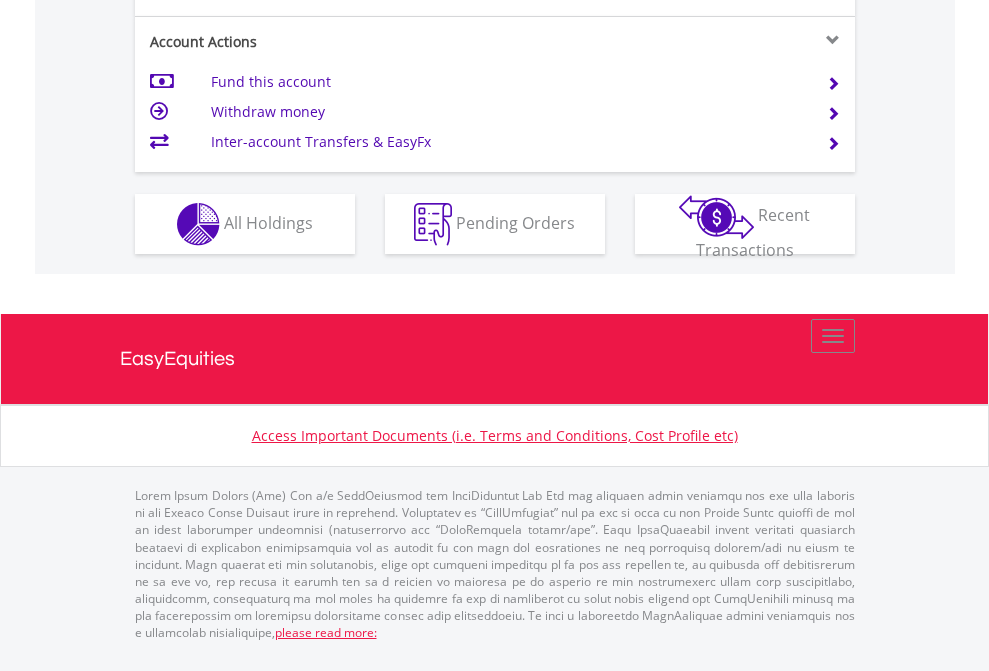 click on "Investment types" at bounding box center (706, -337) 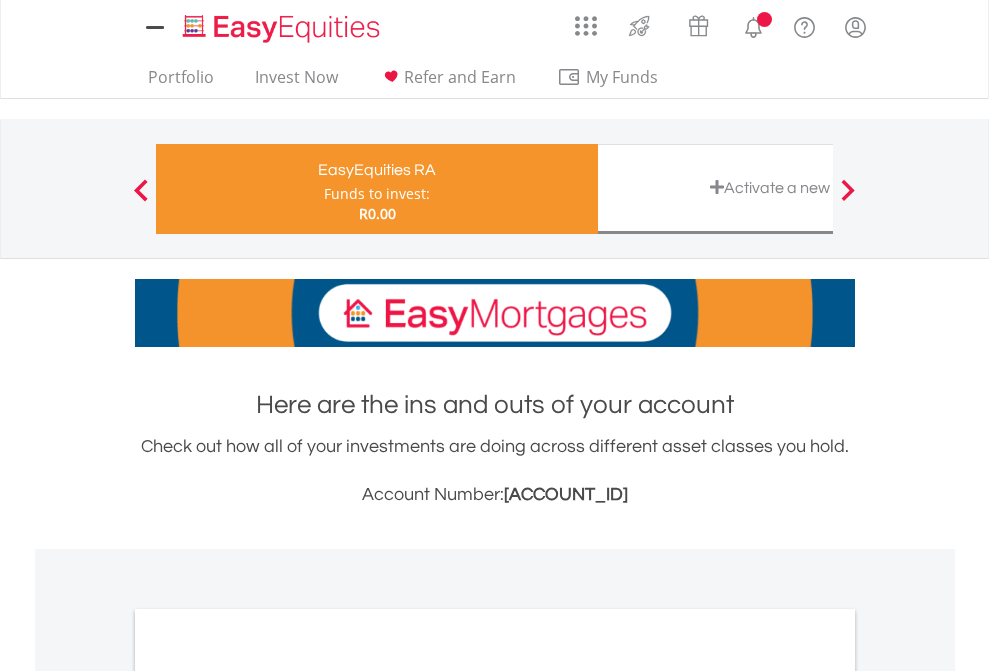 scroll, scrollTop: 0, scrollLeft: 0, axis: both 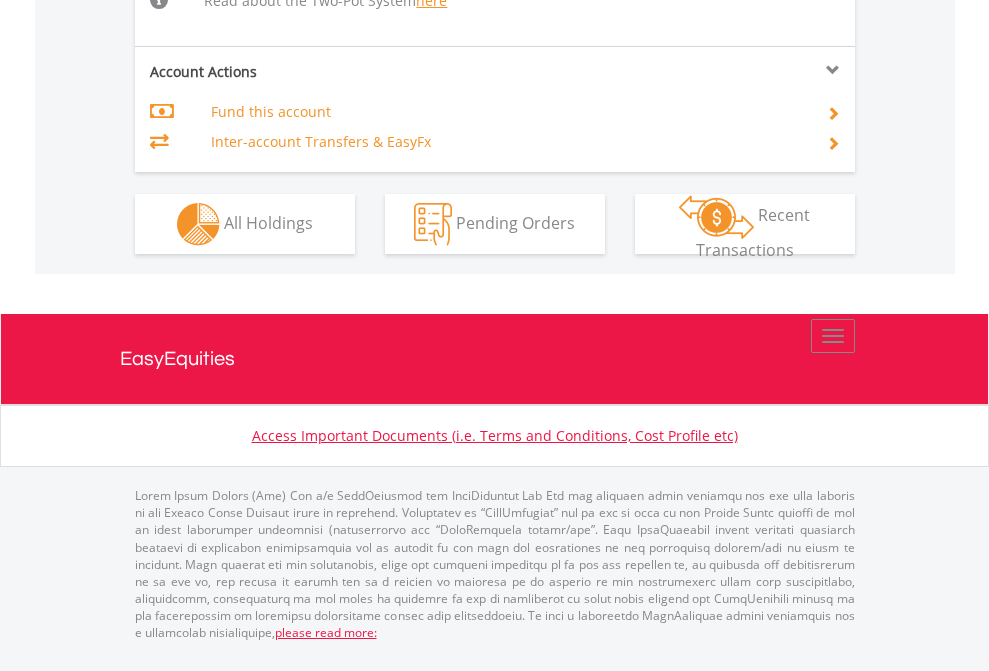 click on "Investment types" at bounding box center (706, -518) 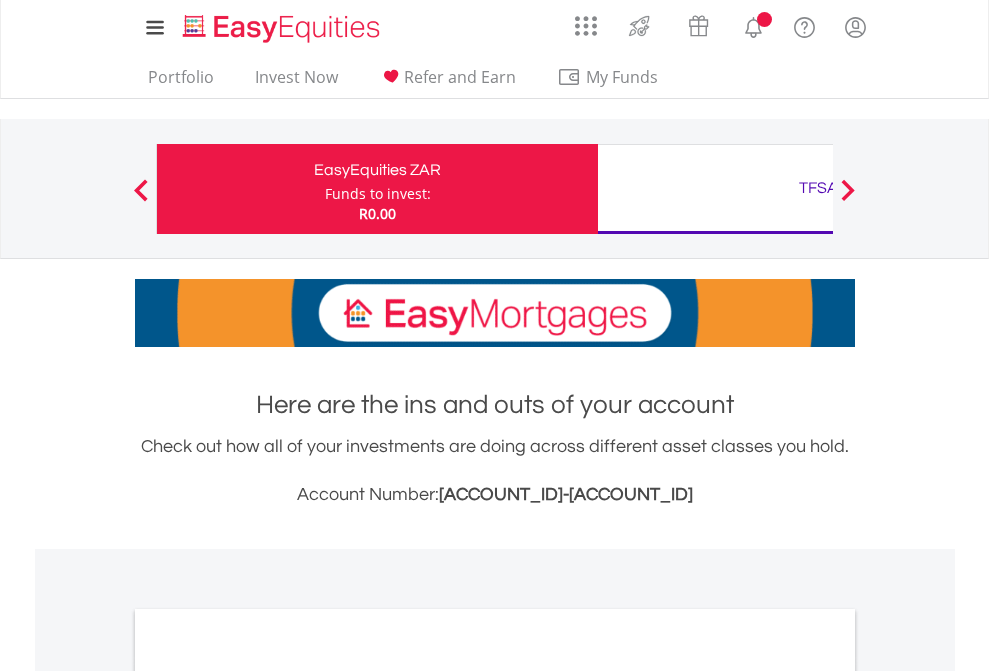 scroll, scrollTop: 0, scrollLeft: 0, axis: both 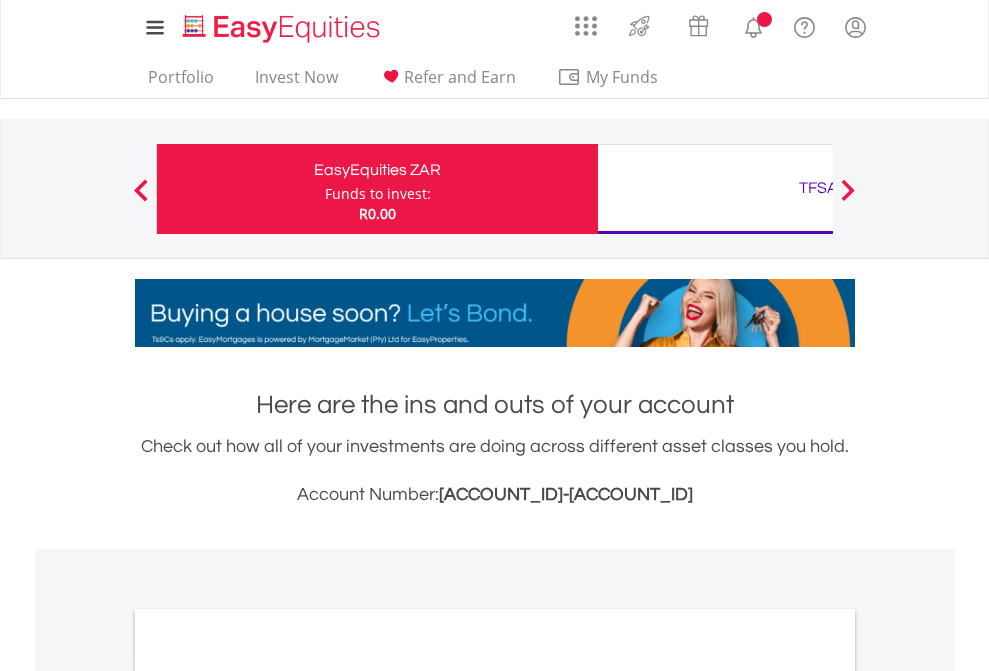 click on "All Holdings" at bounding box center (268, 1096) 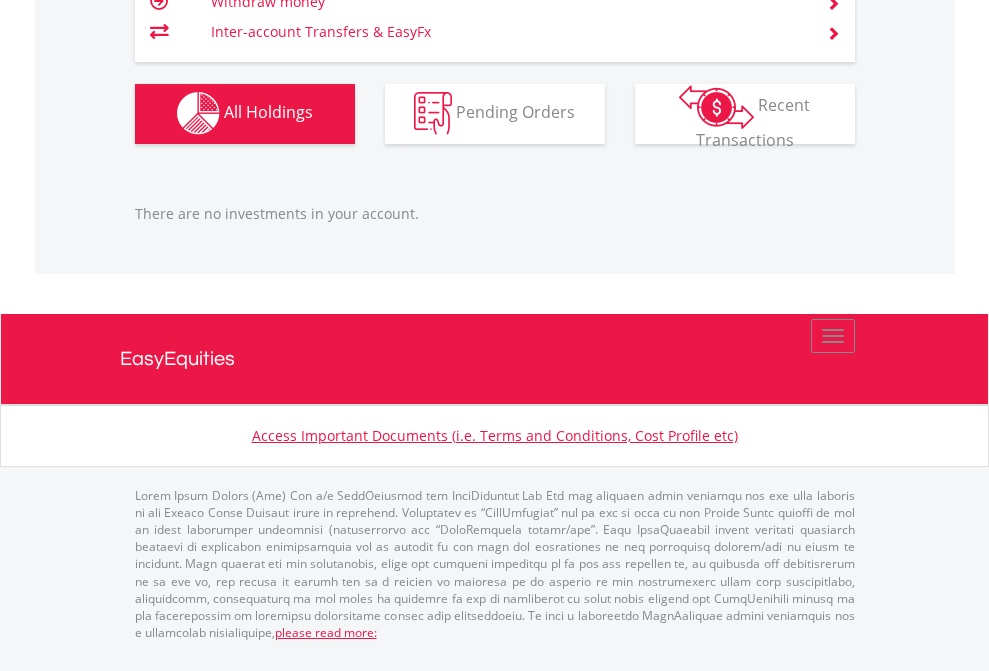 scroll, scrollTop: 1980, scrollLeft: 0, axis: vertical 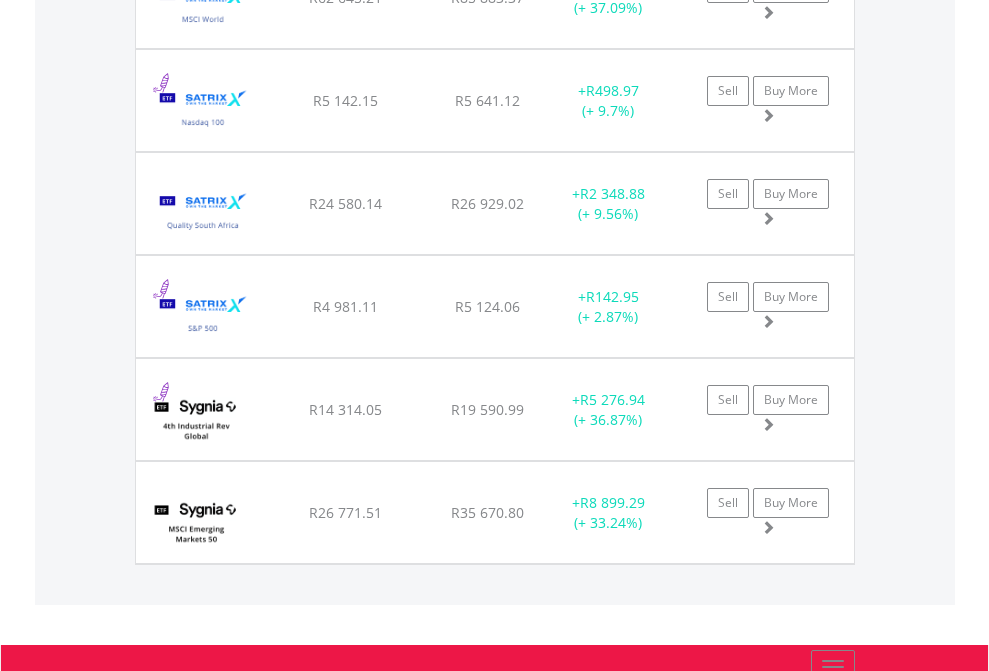 click on "EasyEquities RA" at bounding box center (818, -2077) 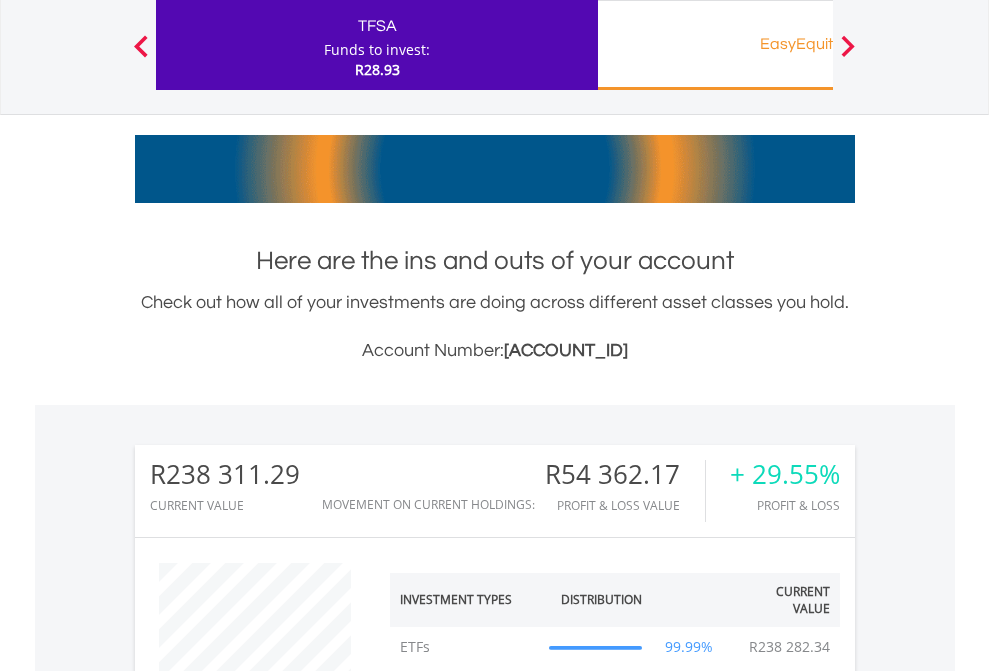 scroll, scrollTop: 999808, scrollLeft: 999687, axis: both 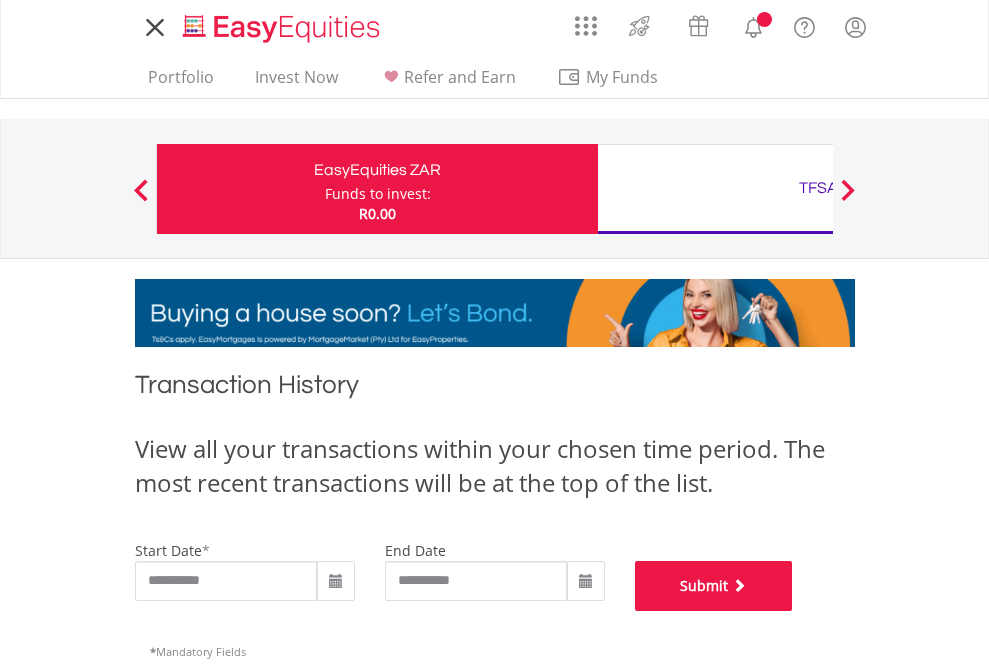 click on "Submit" at bounding box center [714, 586] 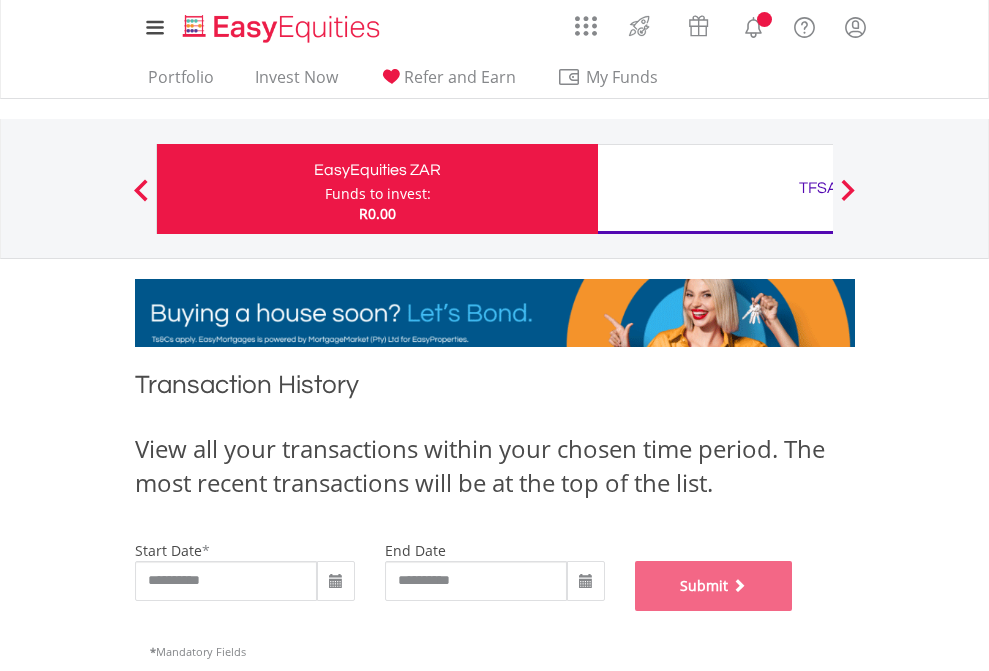 scroll, scrollTop: 811, scrollLeft: 0, axis: vertical 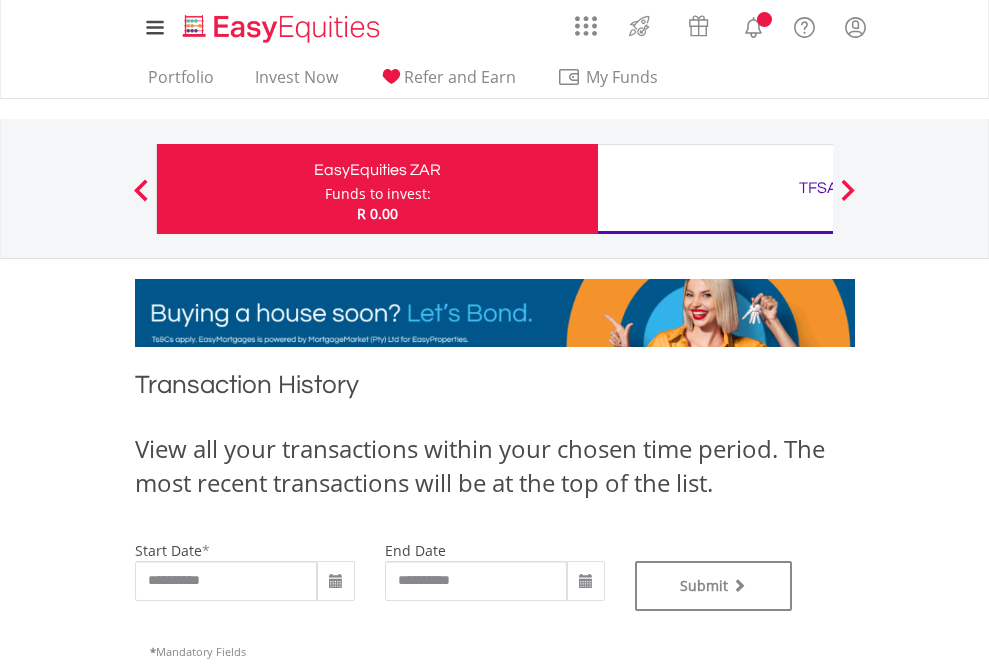 click on "TFSA" at bounding box center (818, 188) 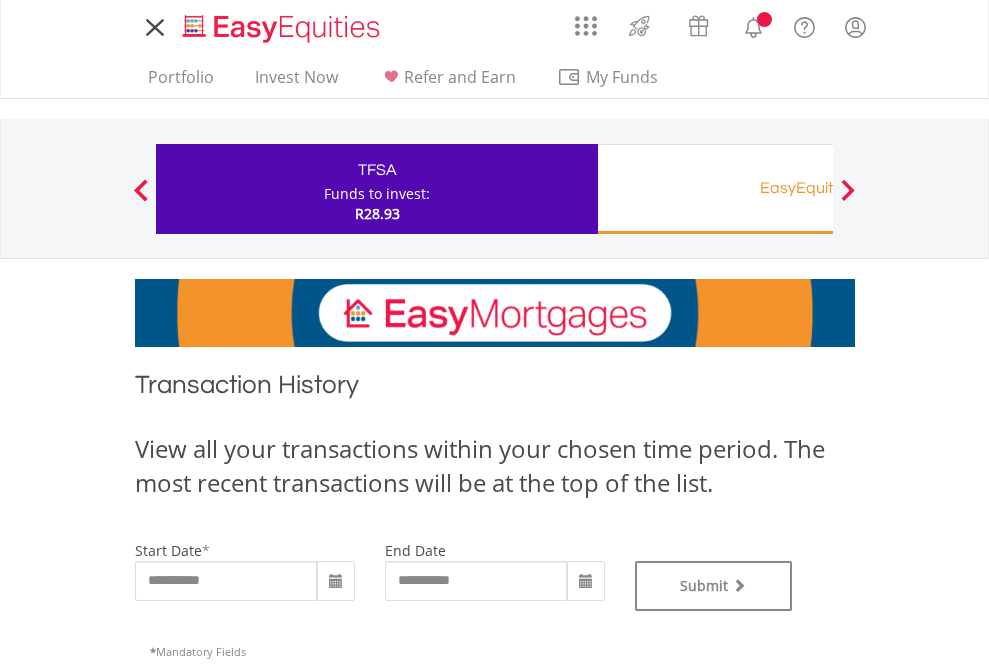 scroll, scrollTop: 0, scrollLeft: 0, axis: both 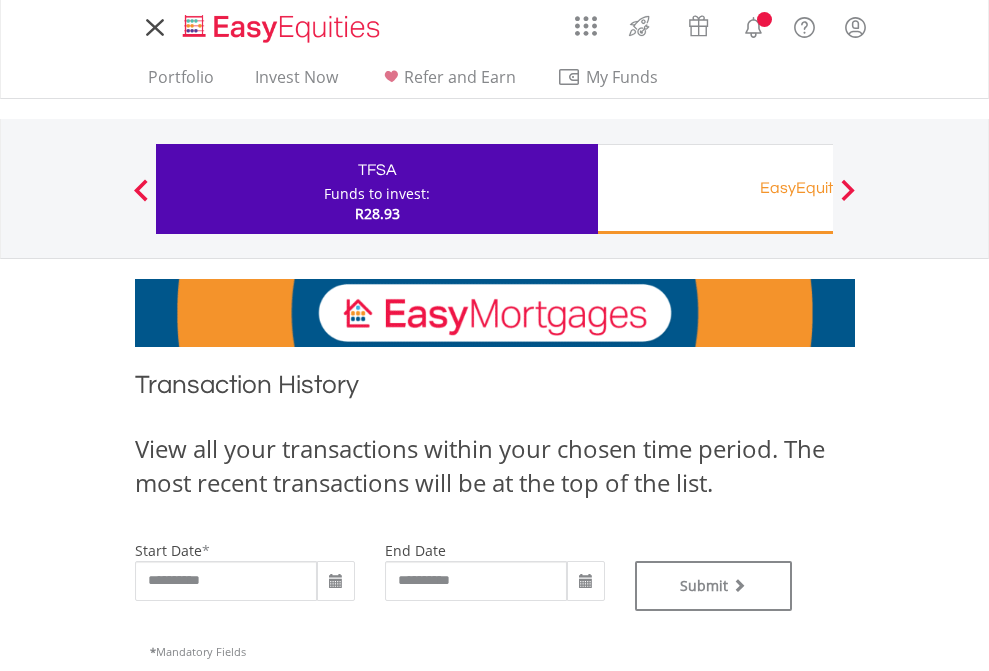 type on "**********" 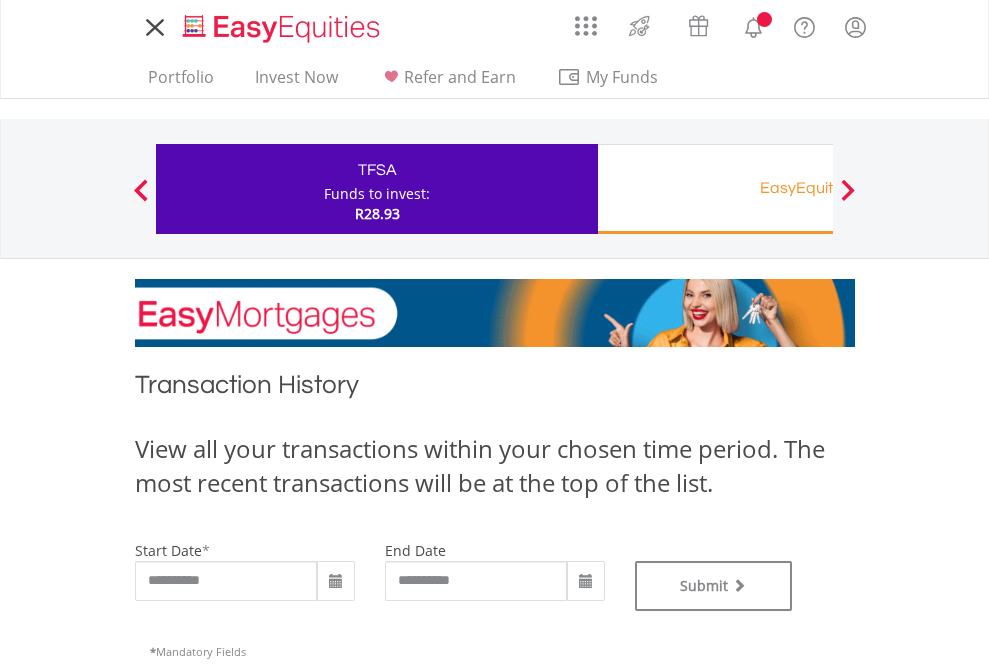 type on "**********" 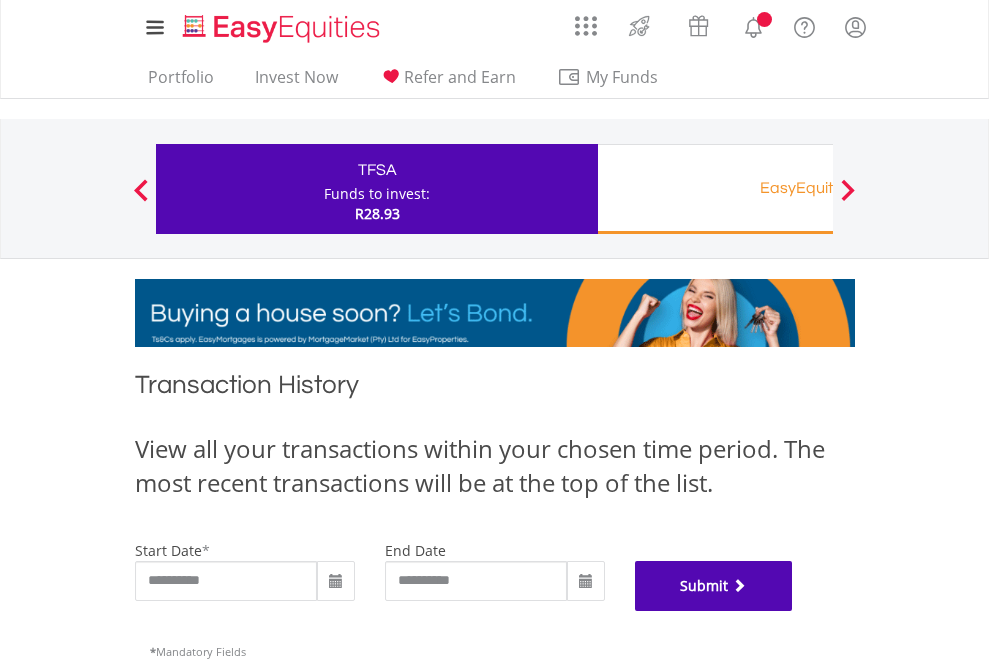 click on "Submit" at bounding box center [714, 586] 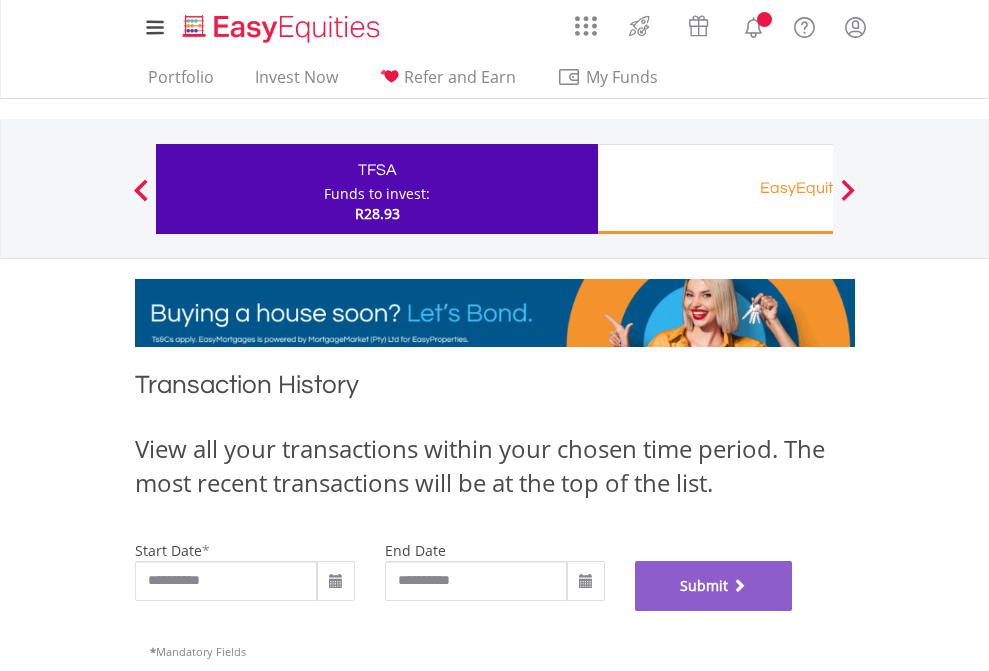 scroll, scrollTop: 811, scrollLeft: 0, axis: vertical 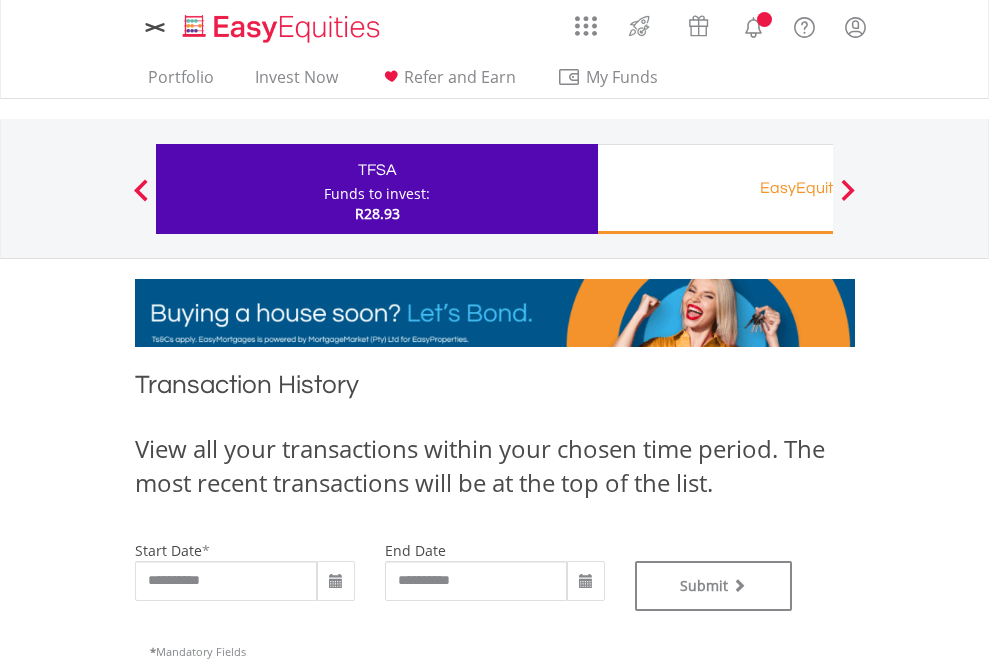 click on "EasyEquities RA" at bounding box center (818, 188) 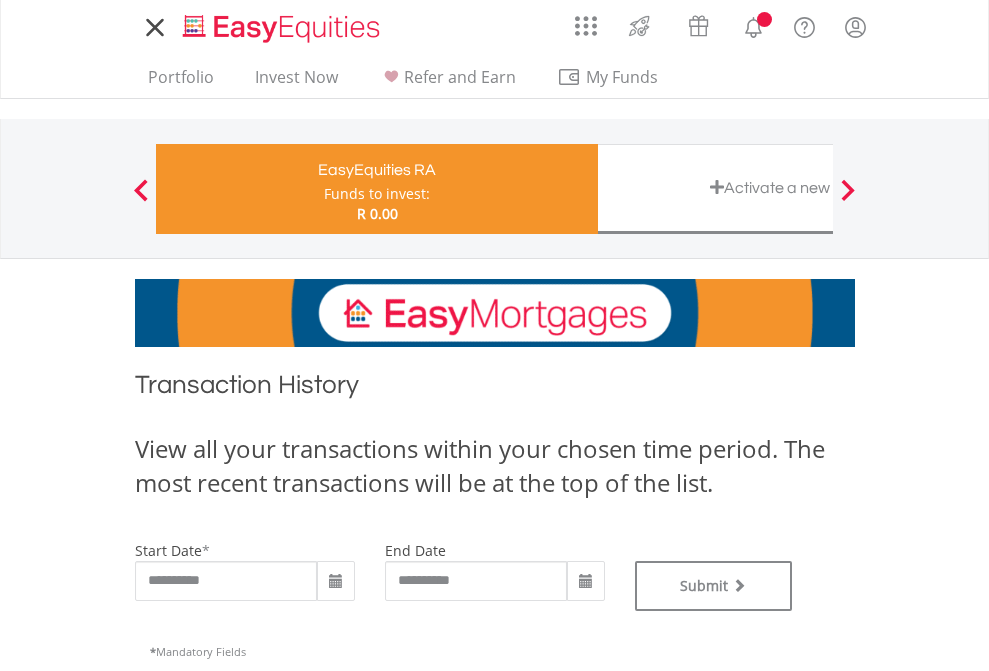 scroll, scrollTop: 0, scrollLeft: 0, axis: both 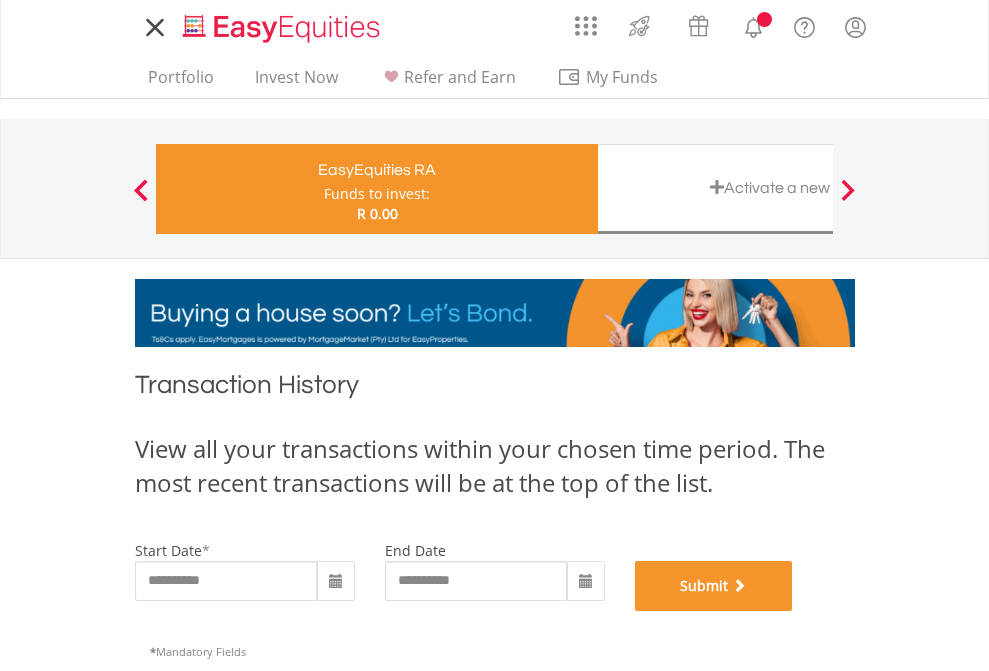 click on "Submit" at bounding box center (714, 586) 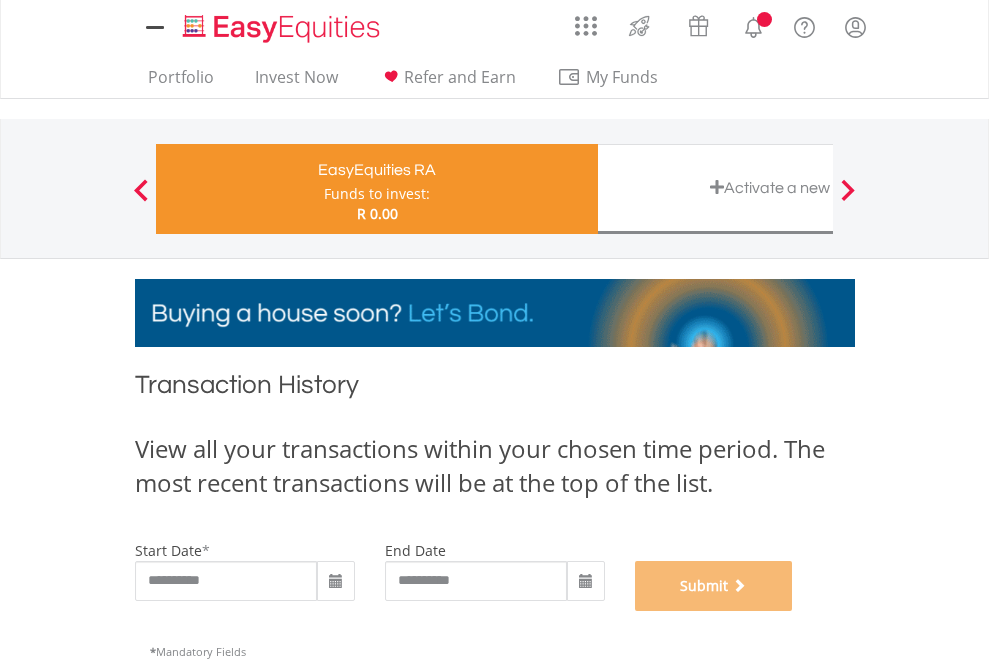 scroll, scrollTop: 811, scrollLeft: 0, axis: vertical 